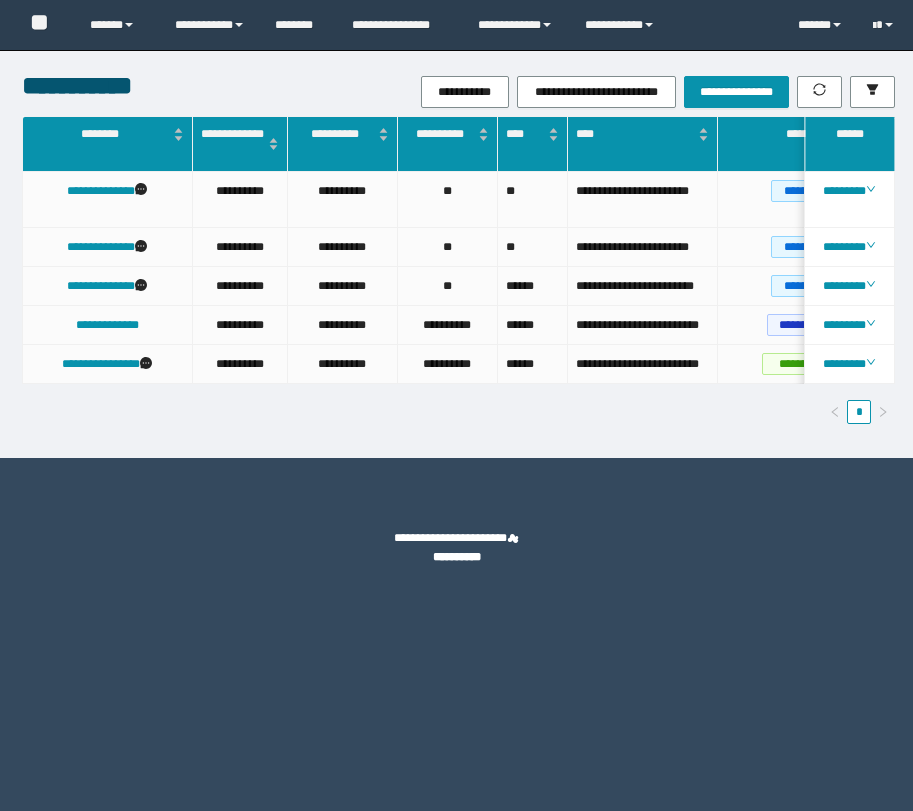 scroll, scrollTop: 0, scrollLeft: 0, axis: both 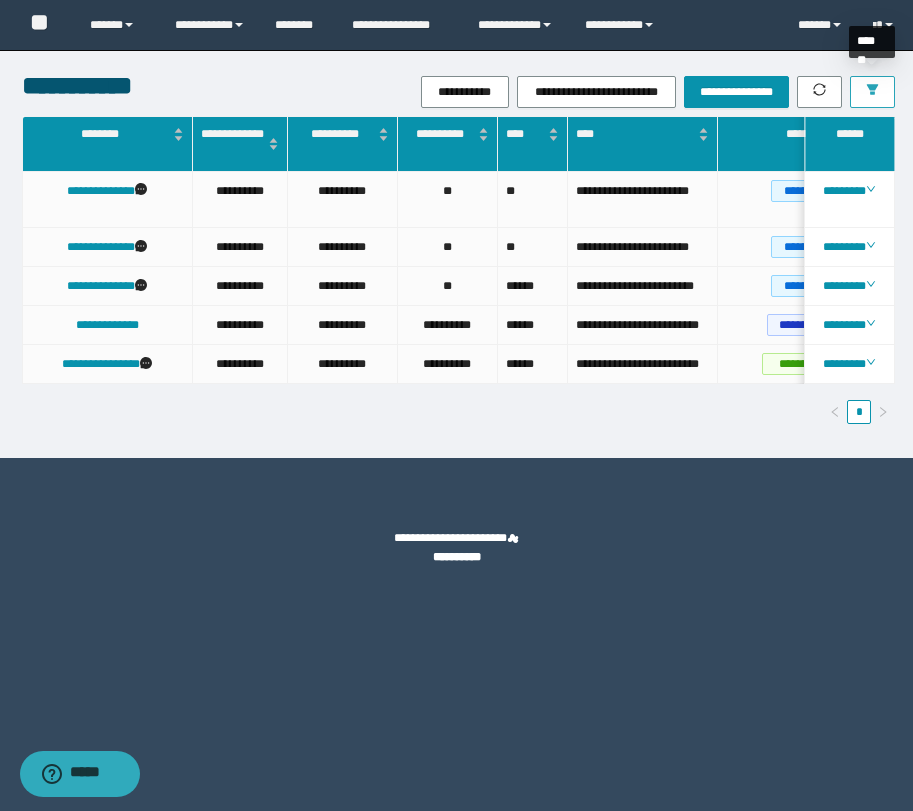 click 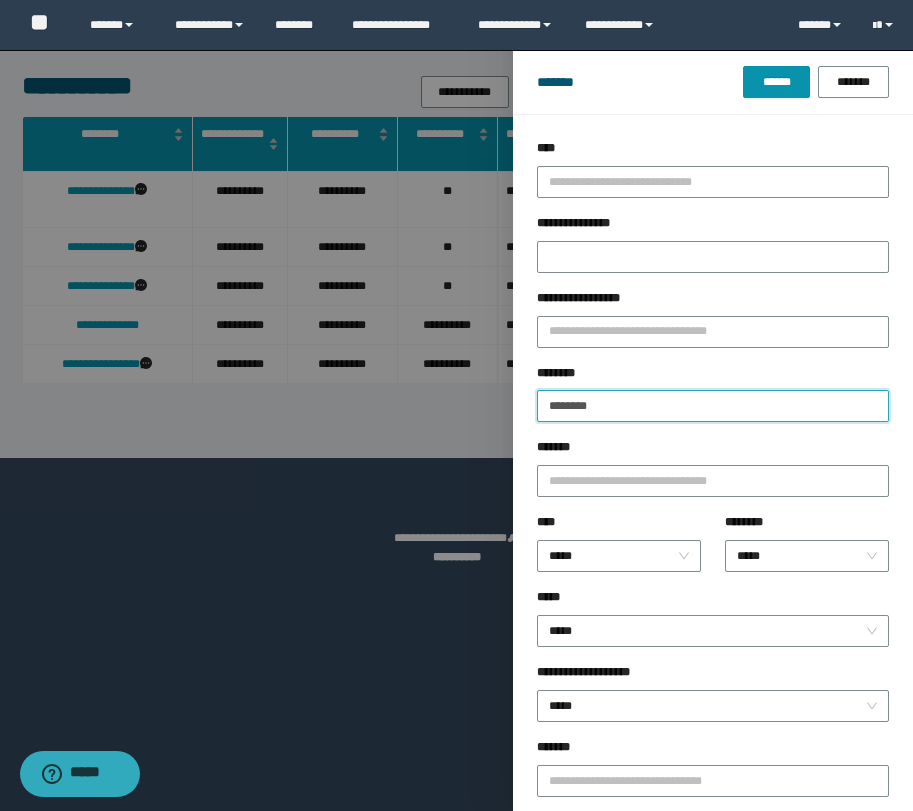 drag, startPoint x: 651, startPoint y: 406, endPoint x: 405, endPoint y: 390, distance: 246.51978 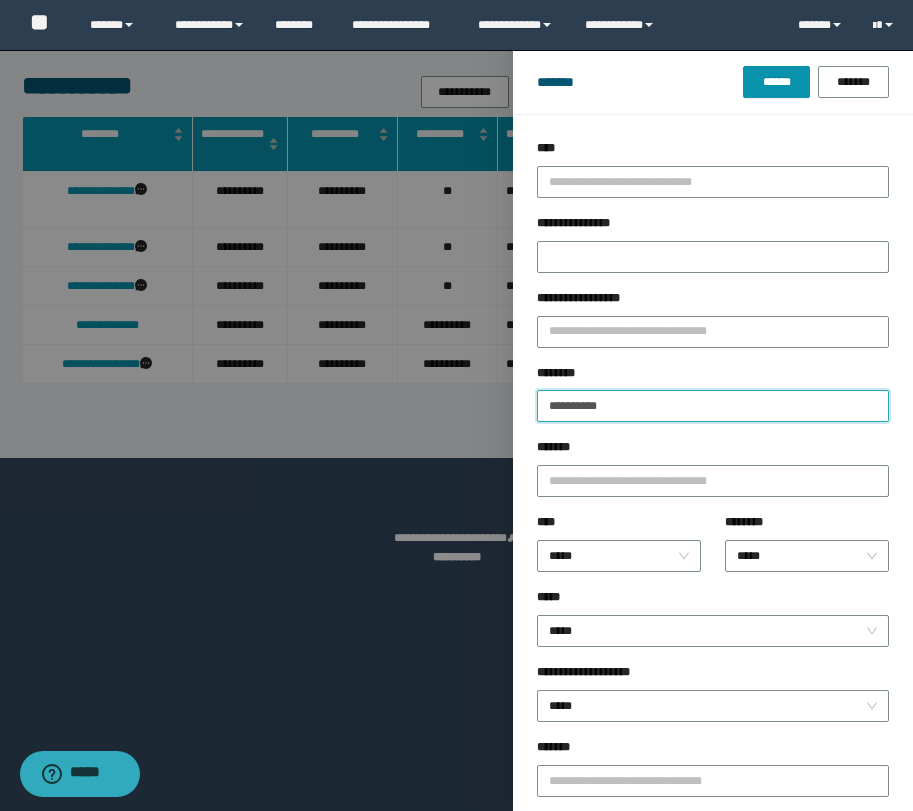 drag, startPoint x: 566, startPoint y: 405, endPoint x: 598, endPoint y: 418, distance: 34.539833 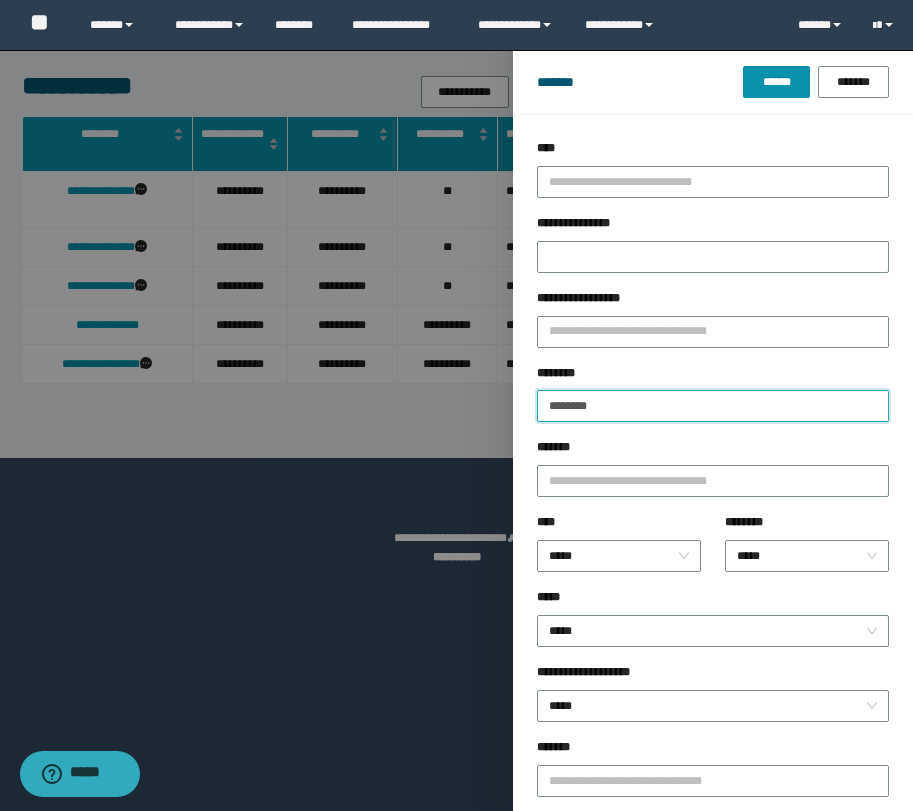 type on "********" 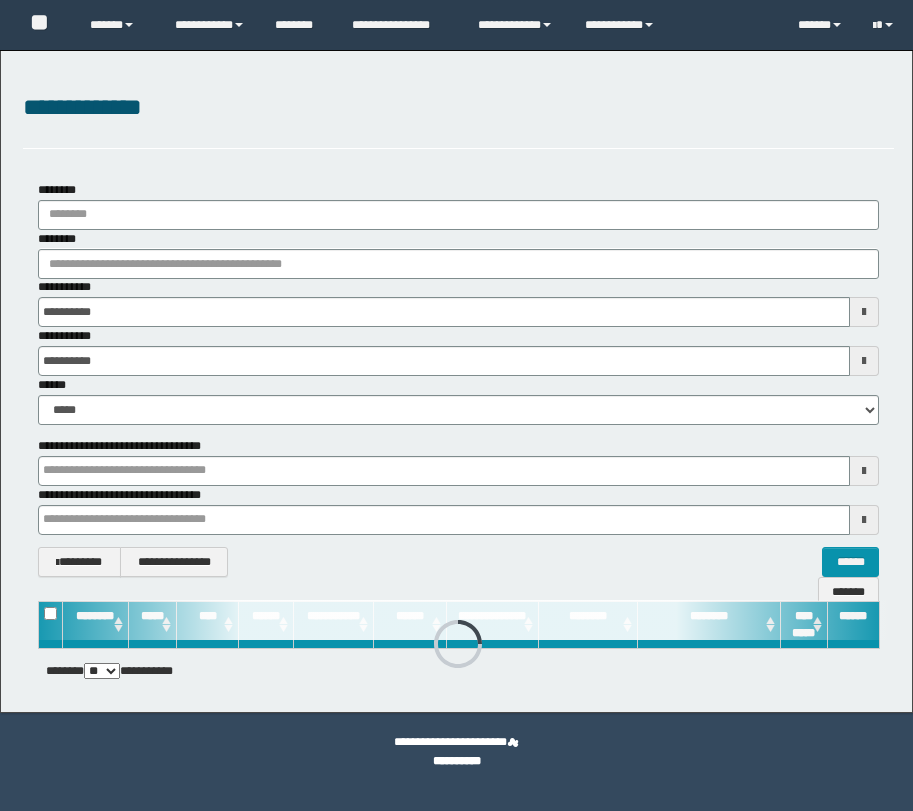 scroll, scrollTop: 0, scrollLeft: 0, axis: both 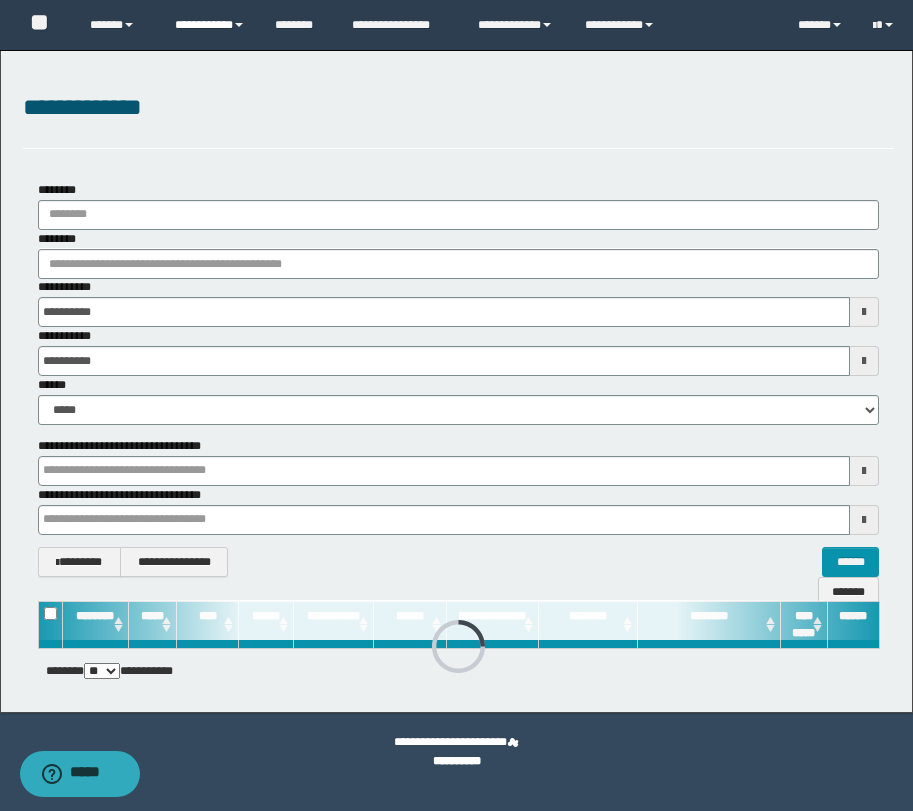 click on "**********" at bounding box center [210, 25] 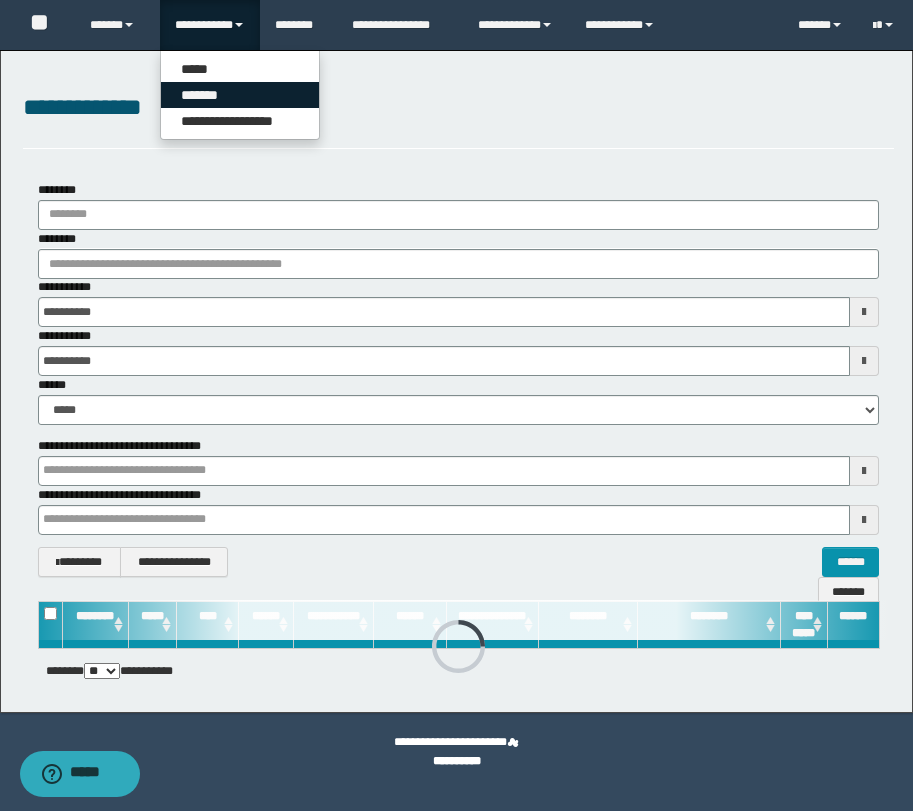 click on "*******" at bounding box center (240, 95) 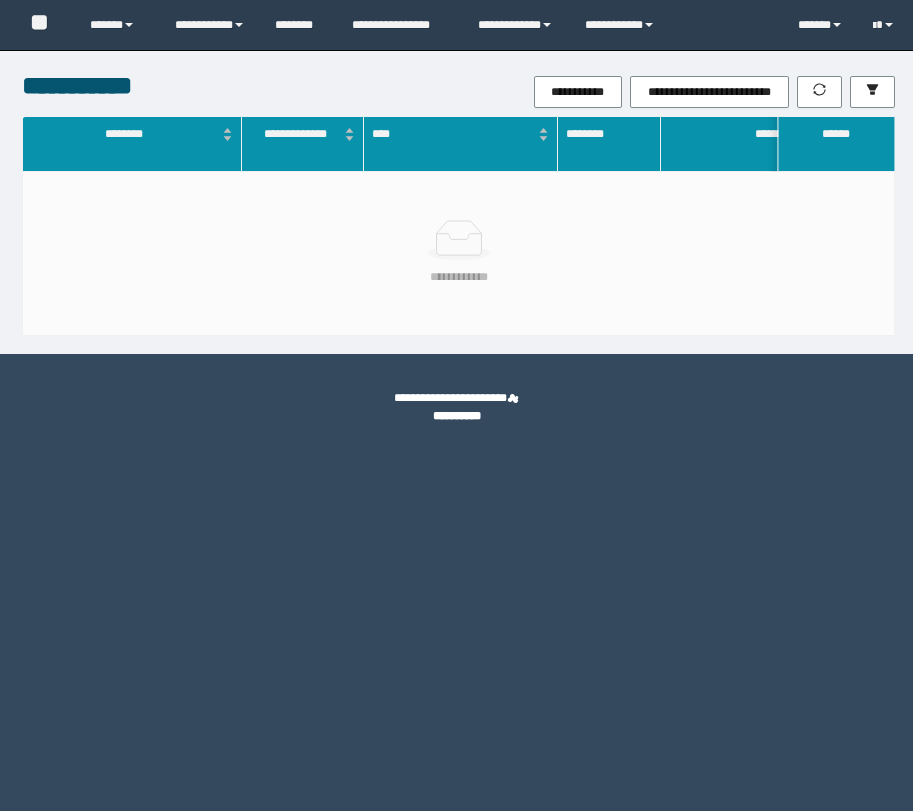 scroll, scrollTop: 0, scrollLeft: 0, axis: both 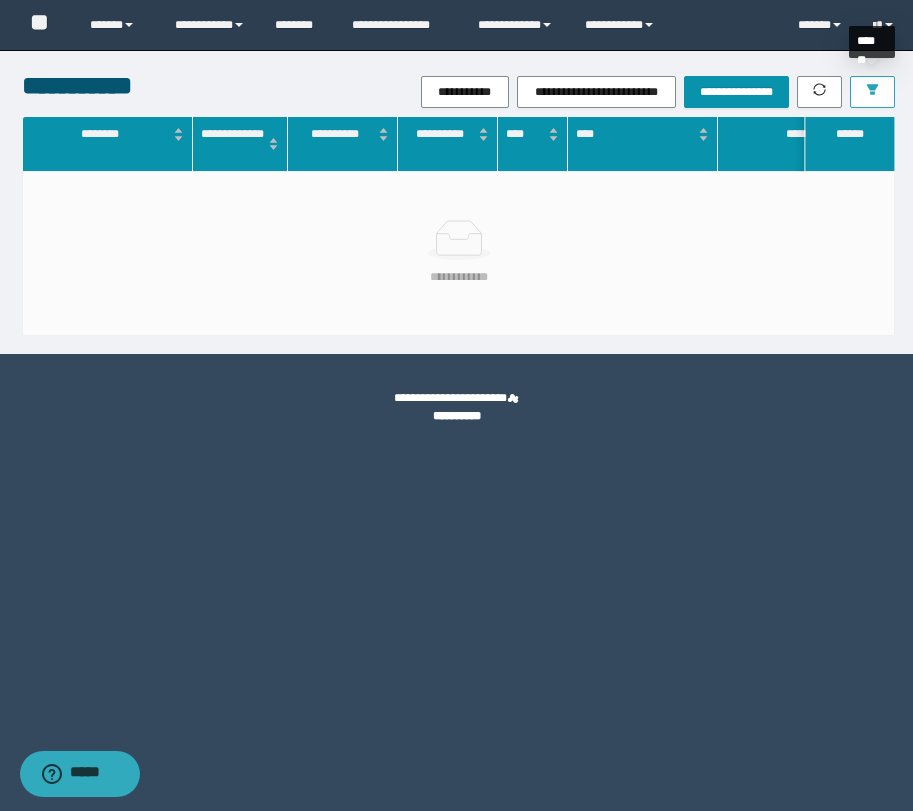 click 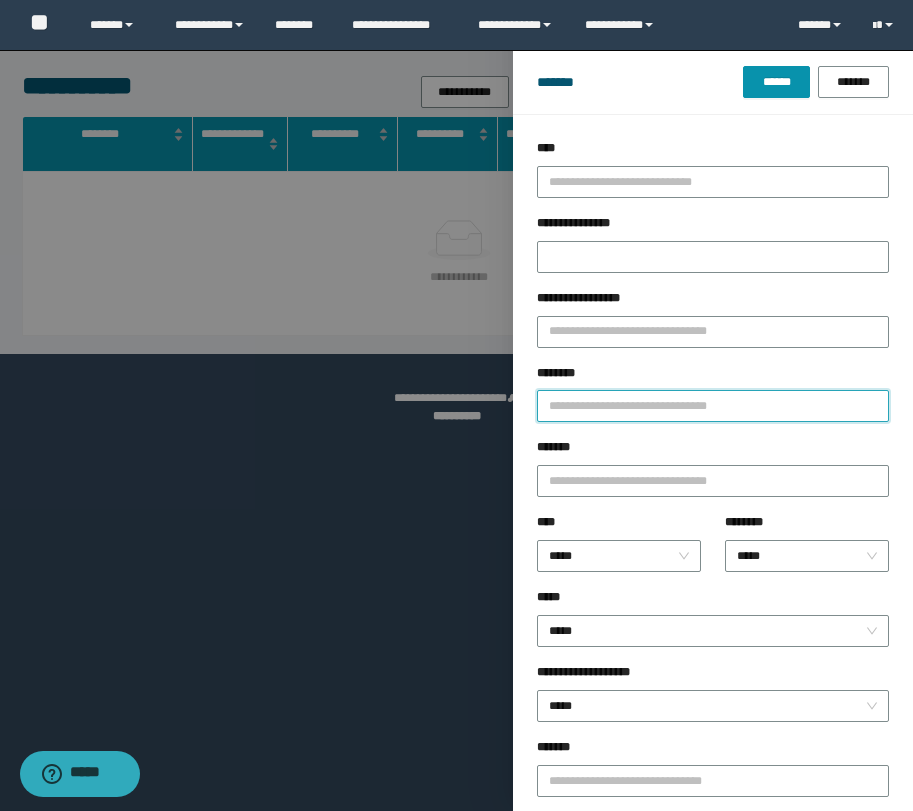 drag, startPoint x: 632, startPoint y: 393, endPoint x: 644, endPoint y: 405, distance: 16.970562 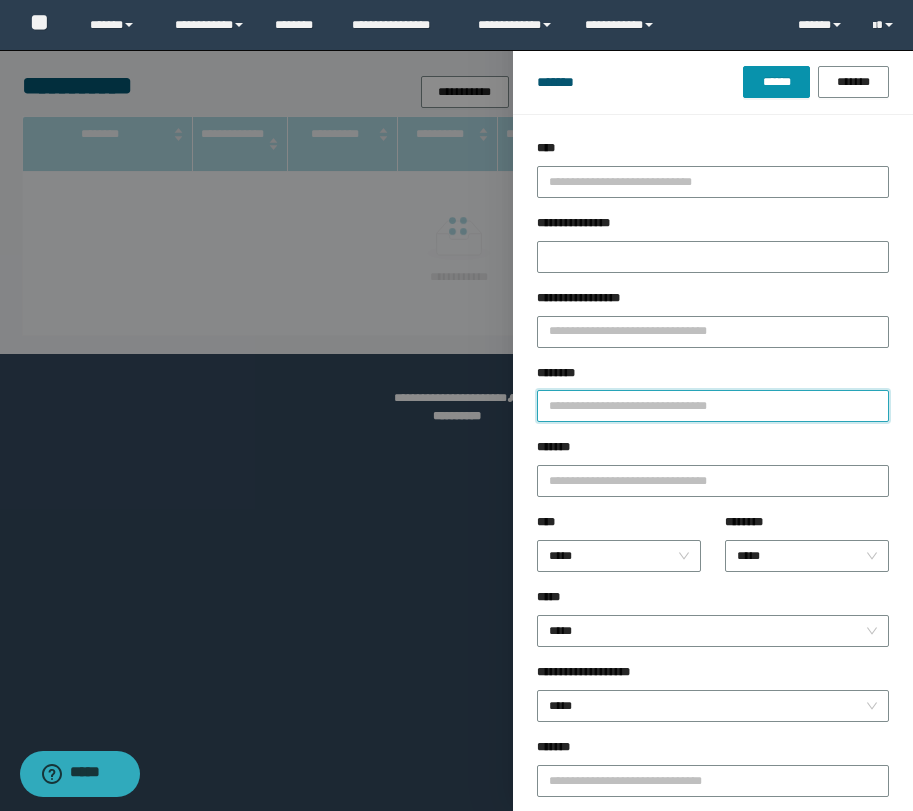 paste on "**********" 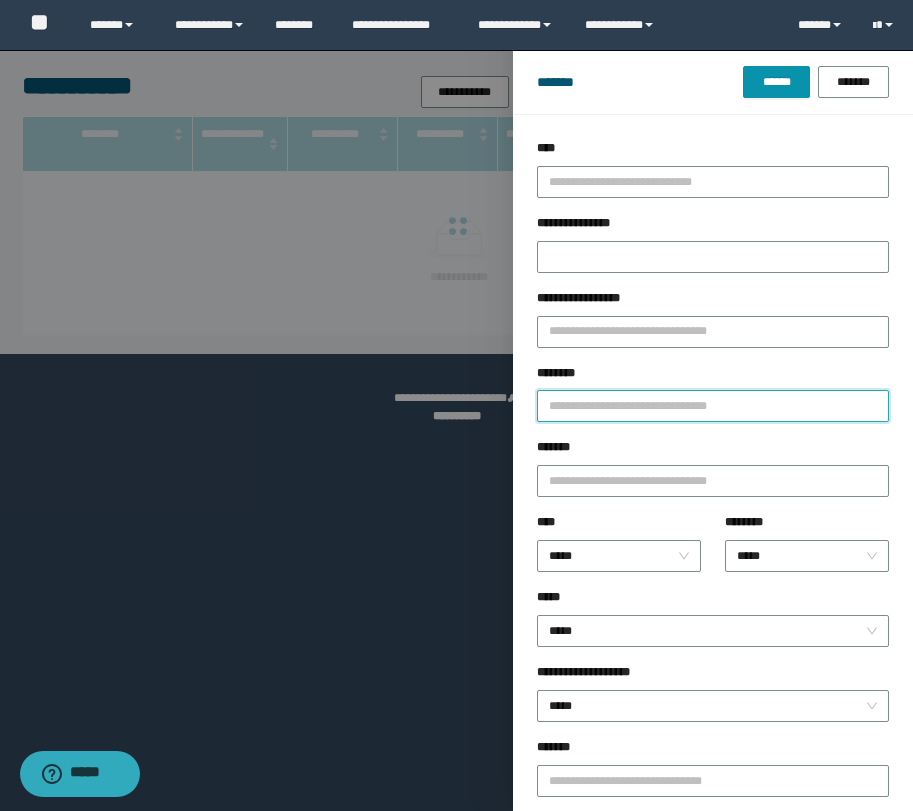 type on "**********" 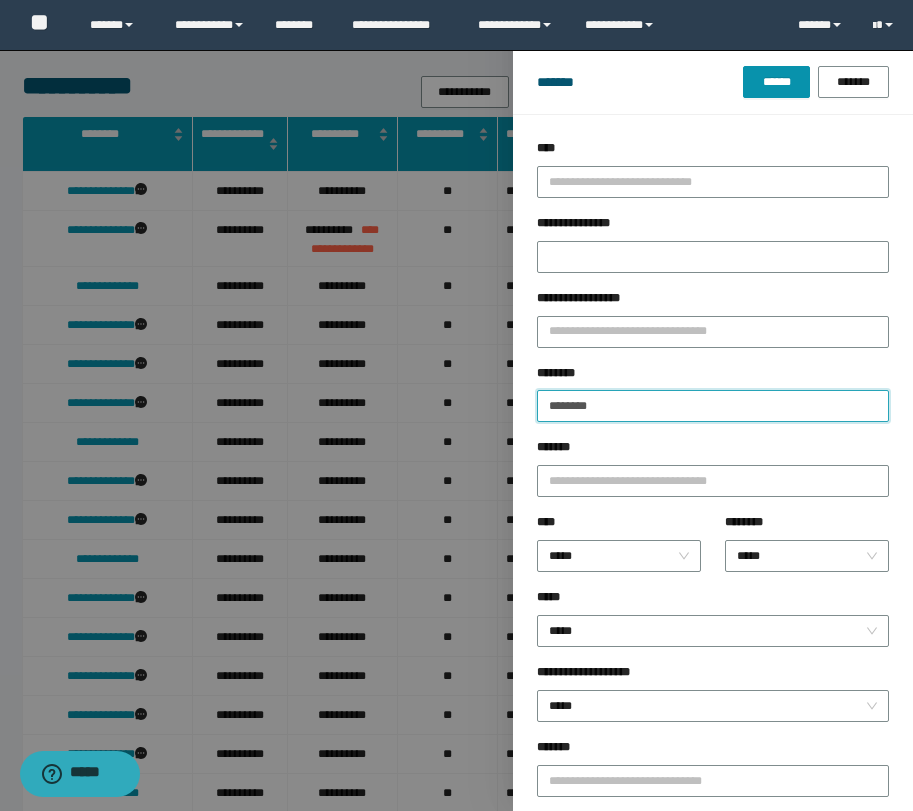 click on "******" at bounding box center [776, 82] 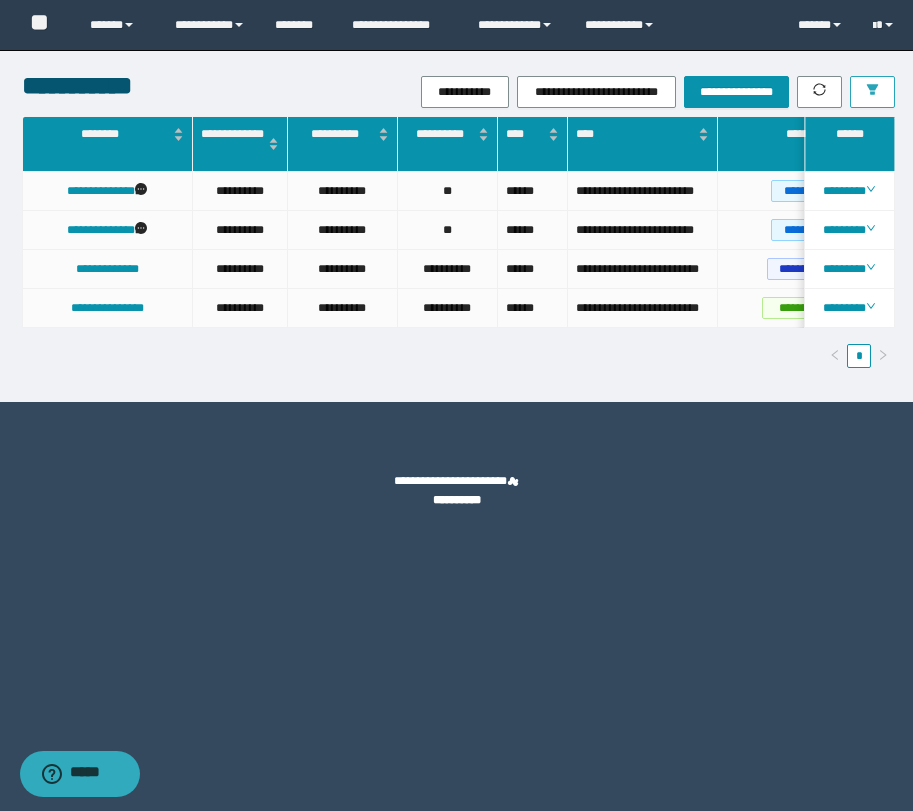 scroll, scrollTop: 0, scrollLeft: 341, axis: horizontal 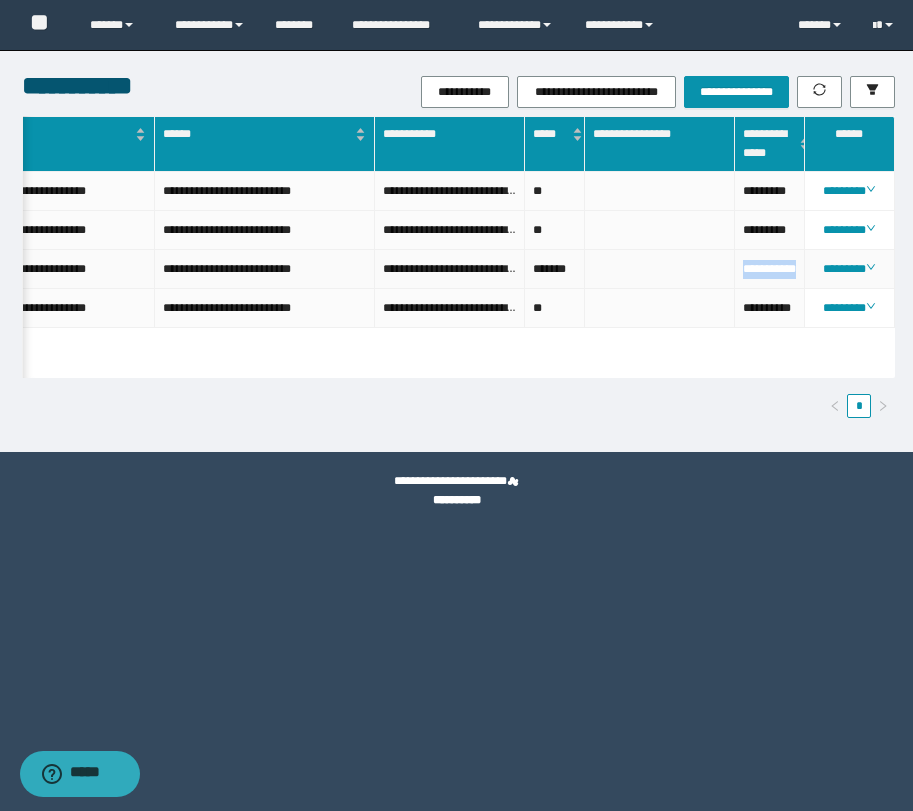 drag, startPoint x: 771, startPoint y: 289, endPoint x: 756, endPoint y: 272, distance: 22.671568 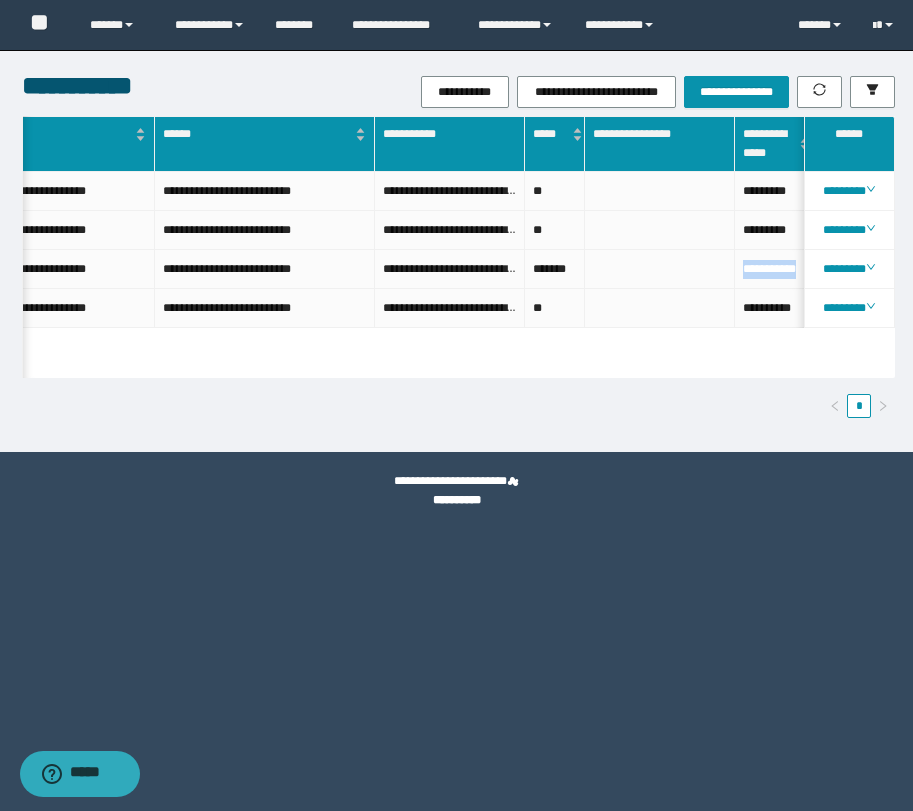 scroll, scrollTop: 0, scrollLeft: 253, axis: horizontal 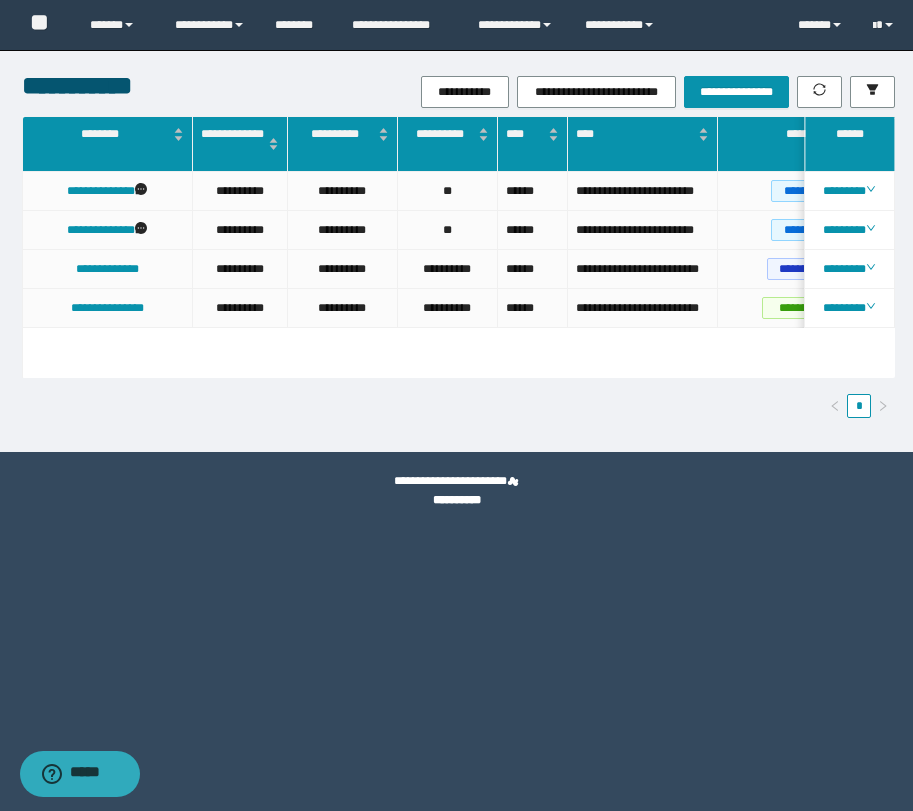 click on "**********" at bounding box center [457, 491] 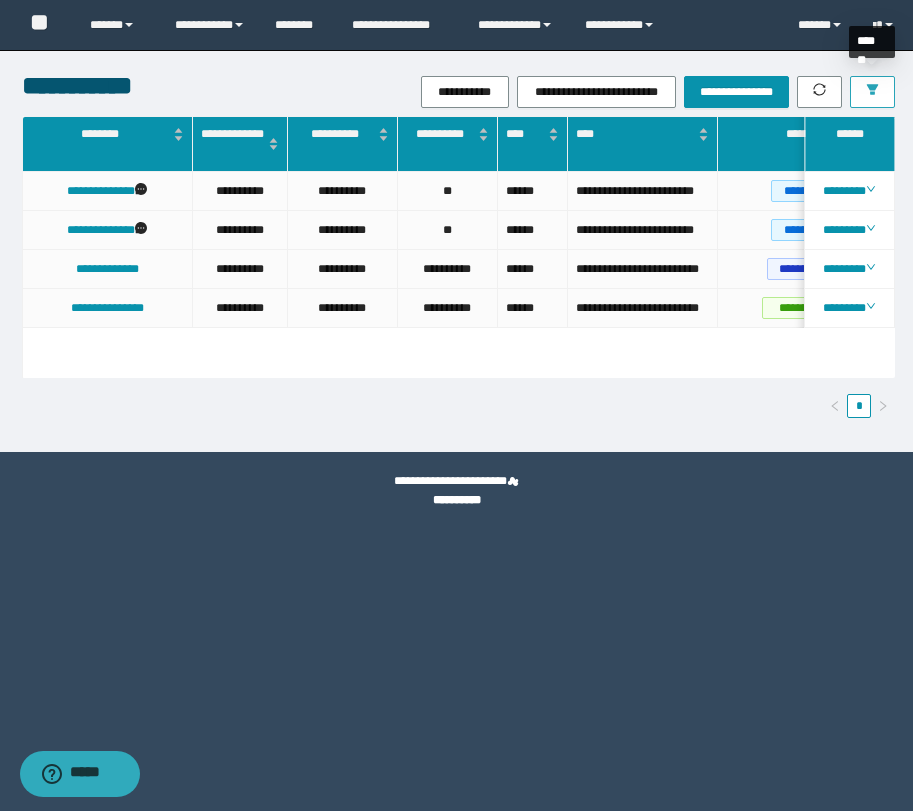 click 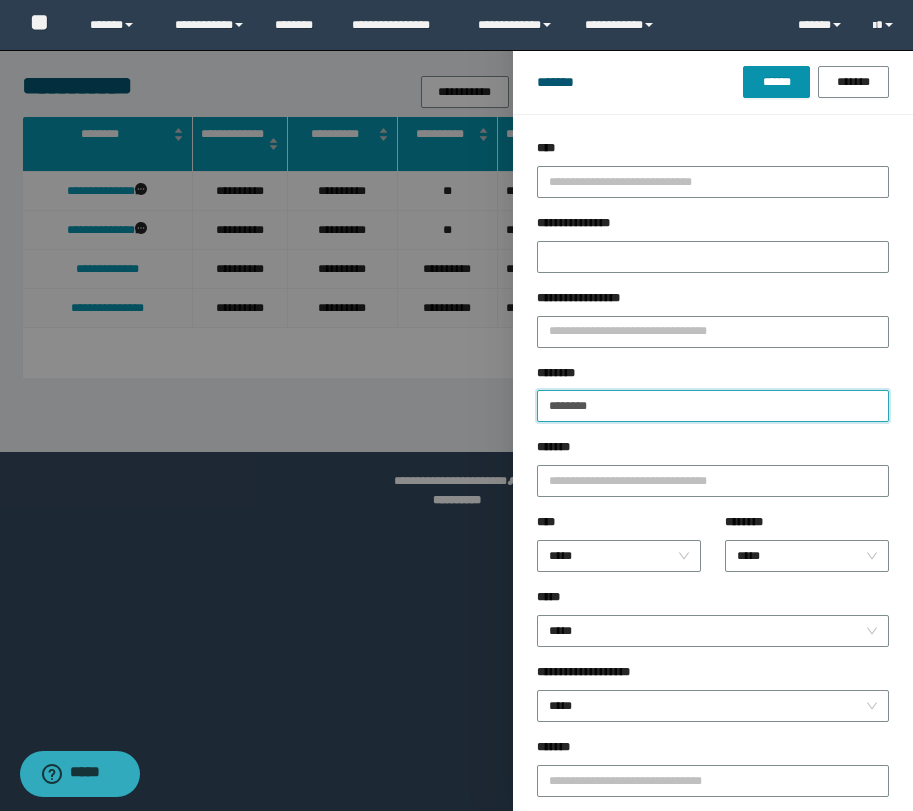 drag, startPoint x: 653, startPoint y: 408, endPoint x: 560, endPoint y: 399, distance: 93.43447 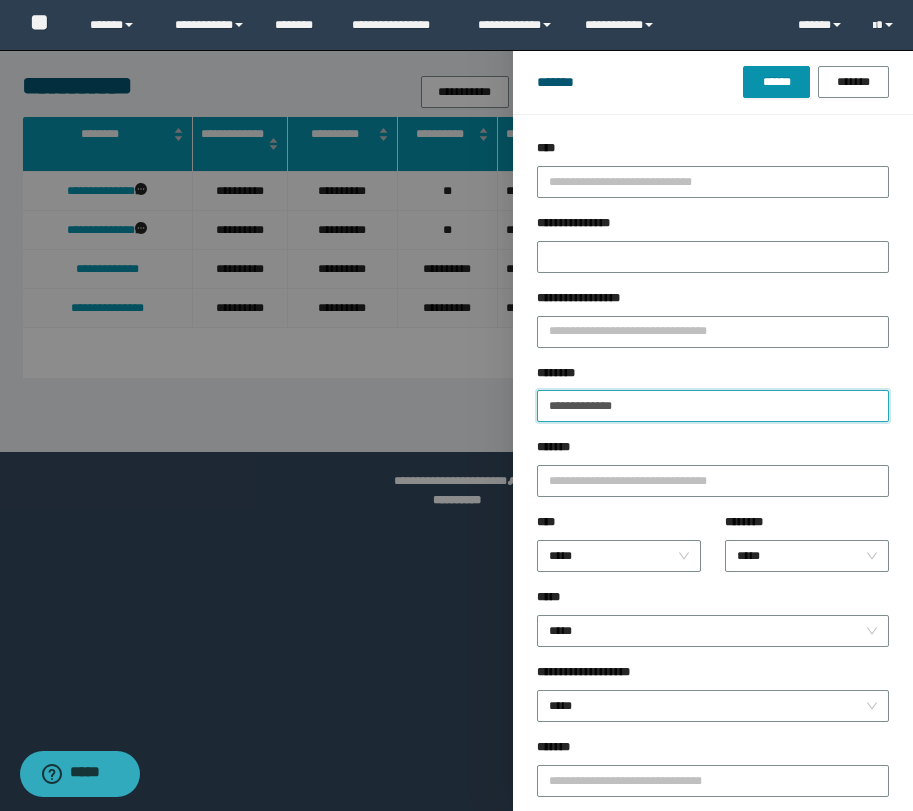 click on "**********" at bounding box center (713, 406) 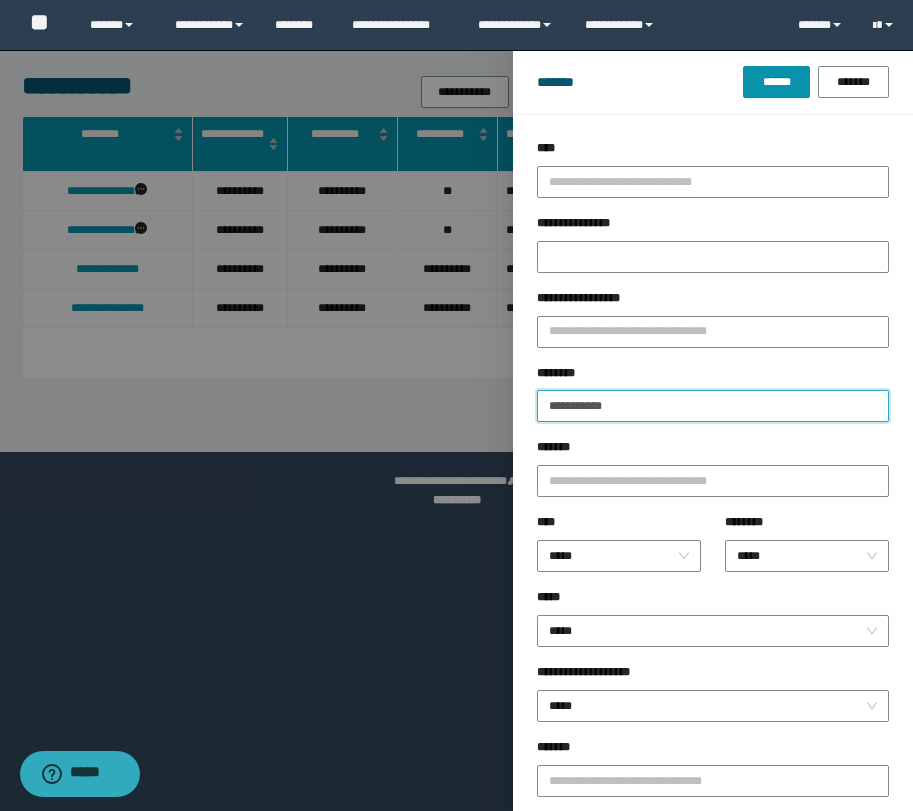 click on "******" at bounding box center (776, 82) 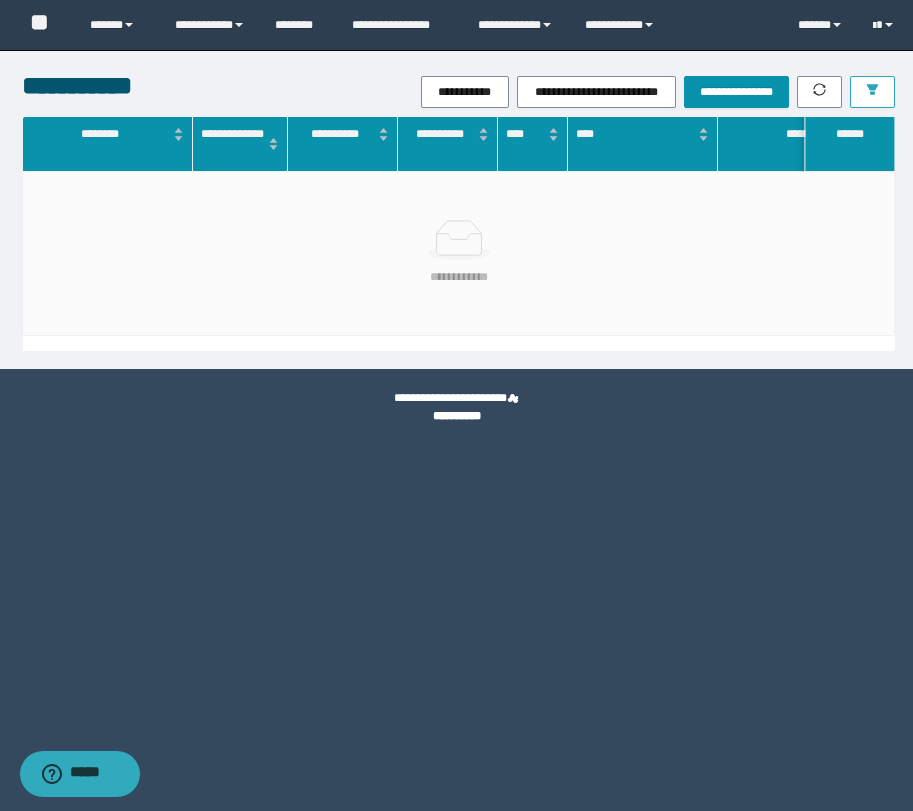 click at bounding box center [872, 92] 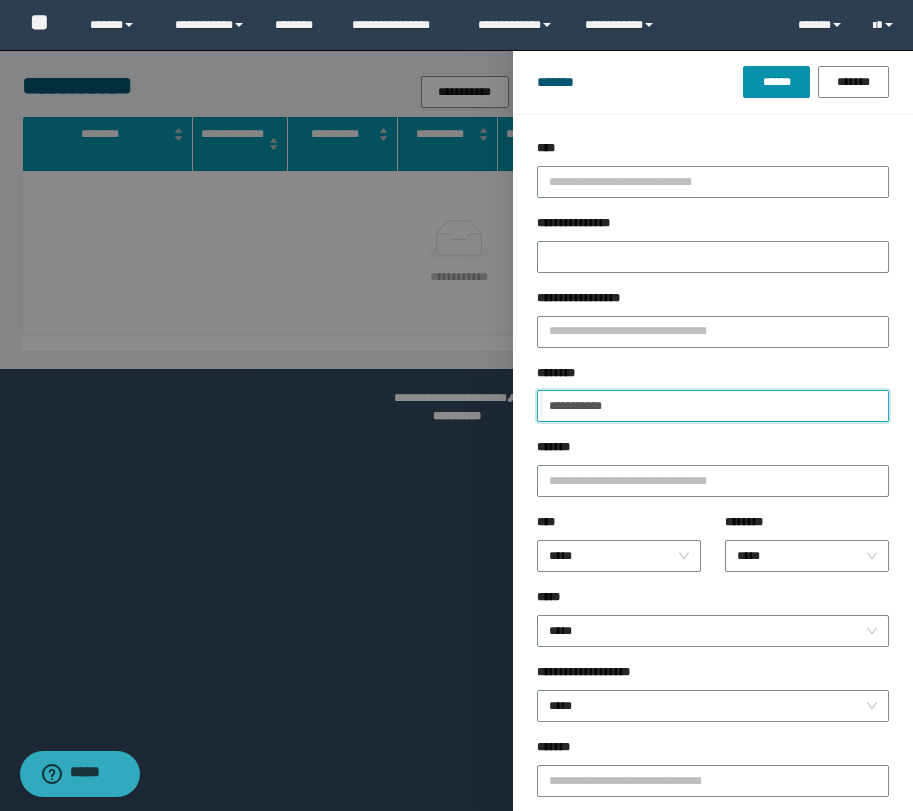 click on "**********" at bounding box center (713, 406) 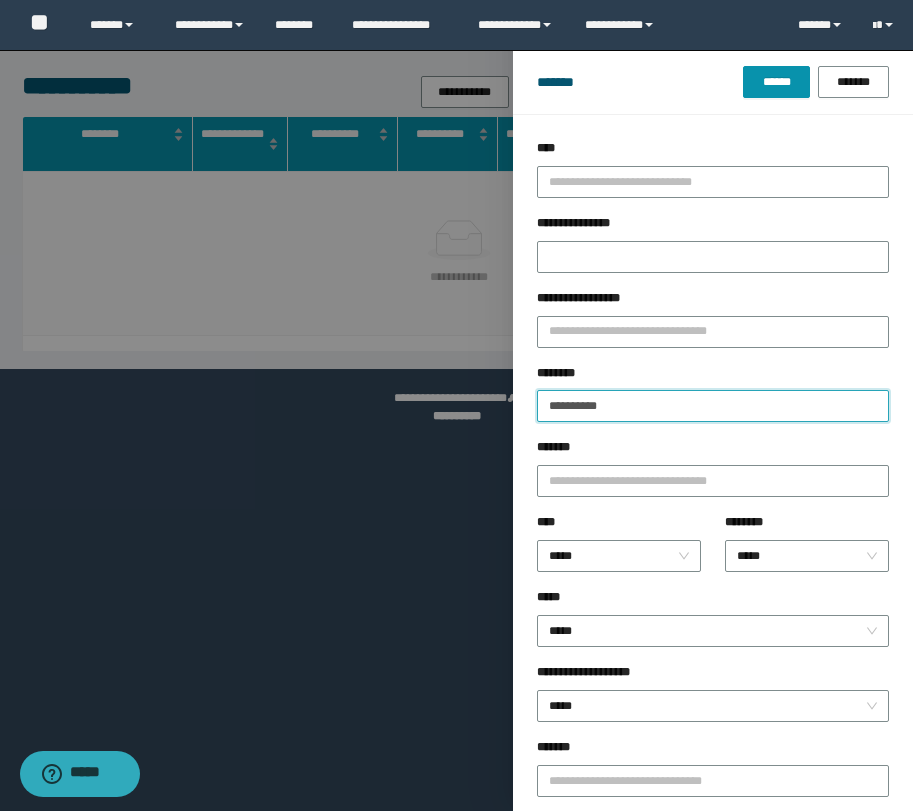 click on "******" at bounding box center (776, 82) 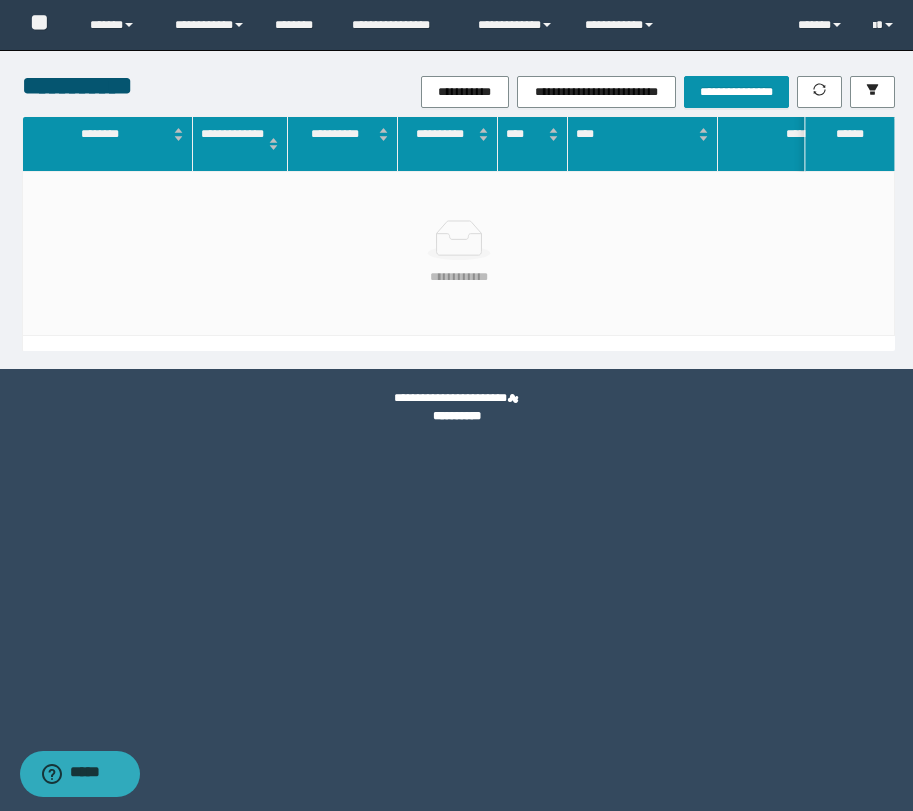click on "**********" at bounding box center [456, 405] 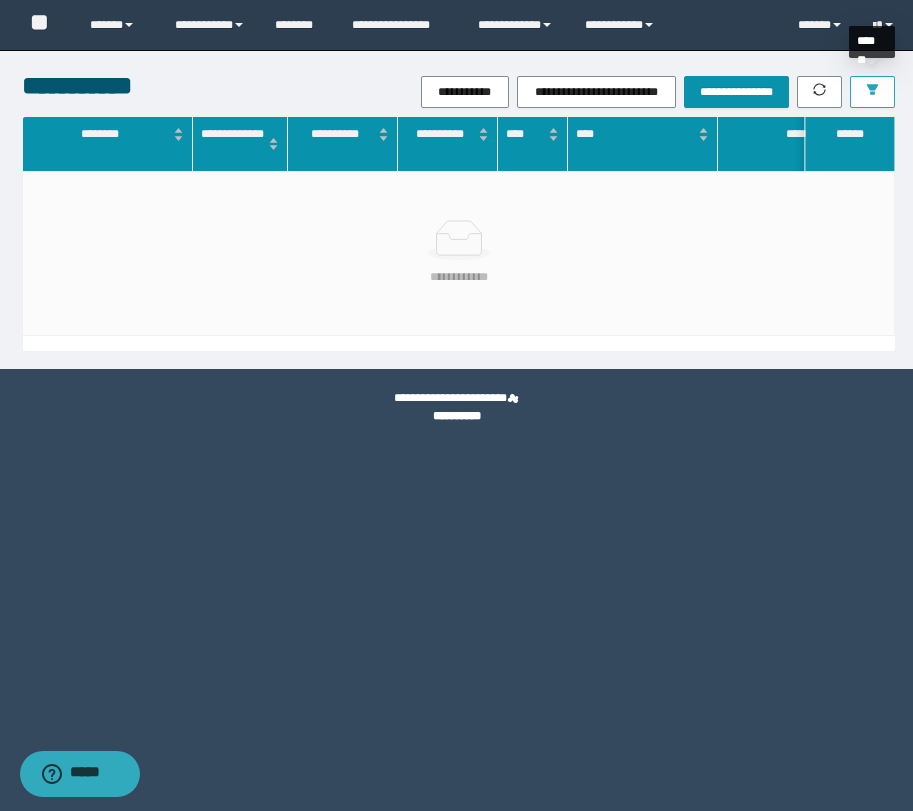 click 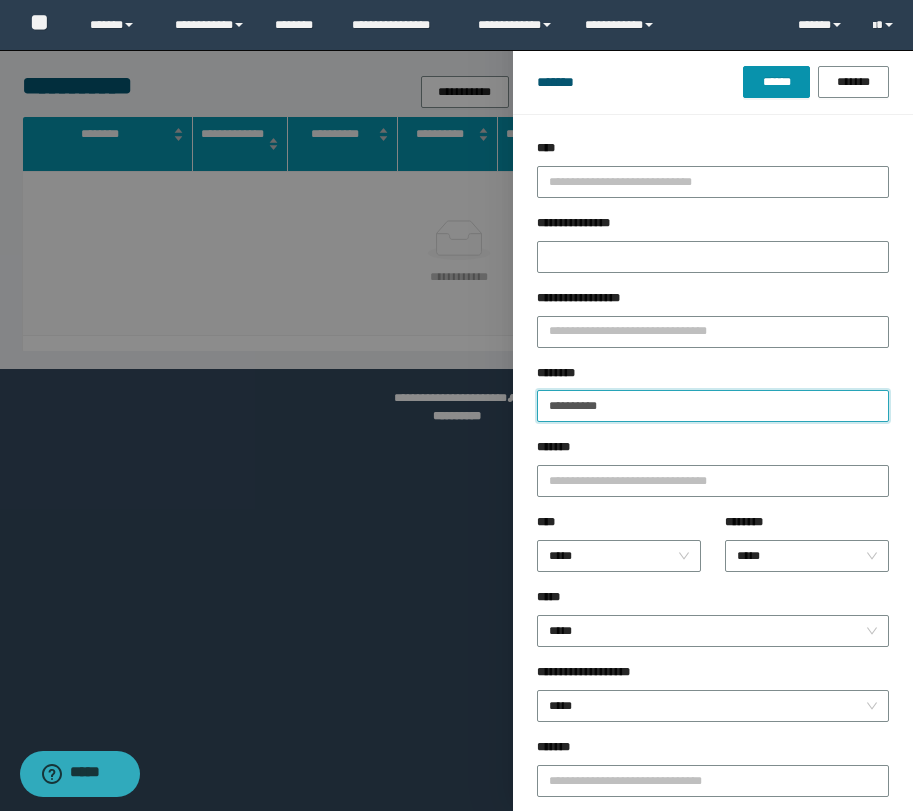 drag, startPoint x: 450, startPoint y: 392, endPoint x: 410, endPoint y: 392, distance: 40 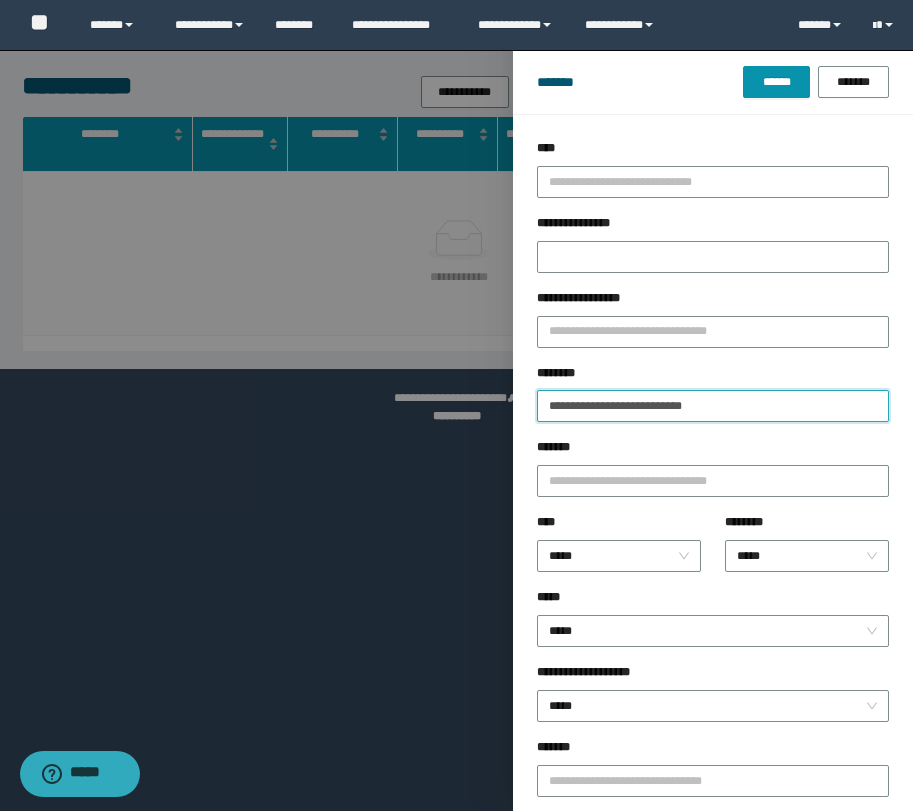 type on "**********" 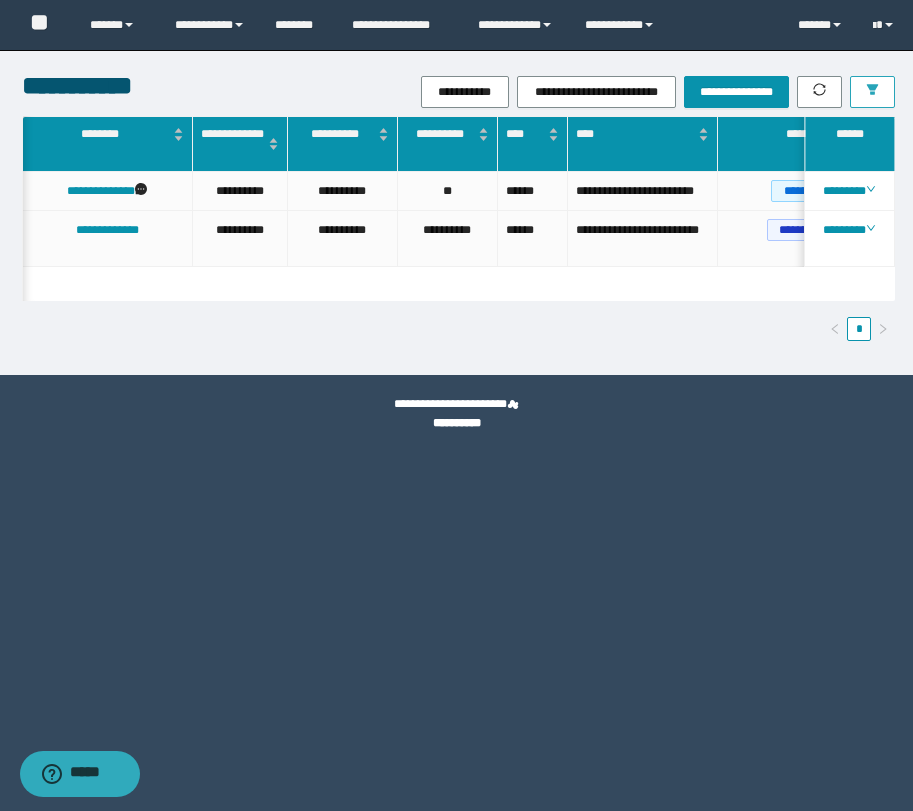 scroll, scrollTop: 0, scrollLeft: 527, axis: horizontal 